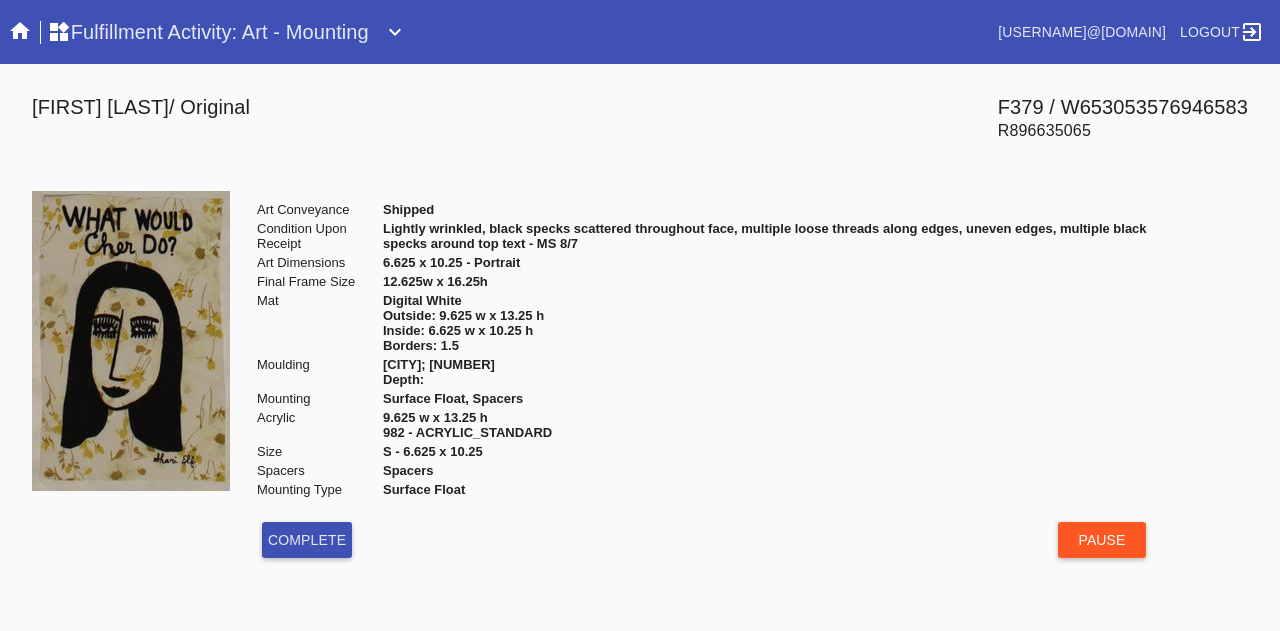 scroll, scrollTop: 0, scrollLeft: 0, axis: both 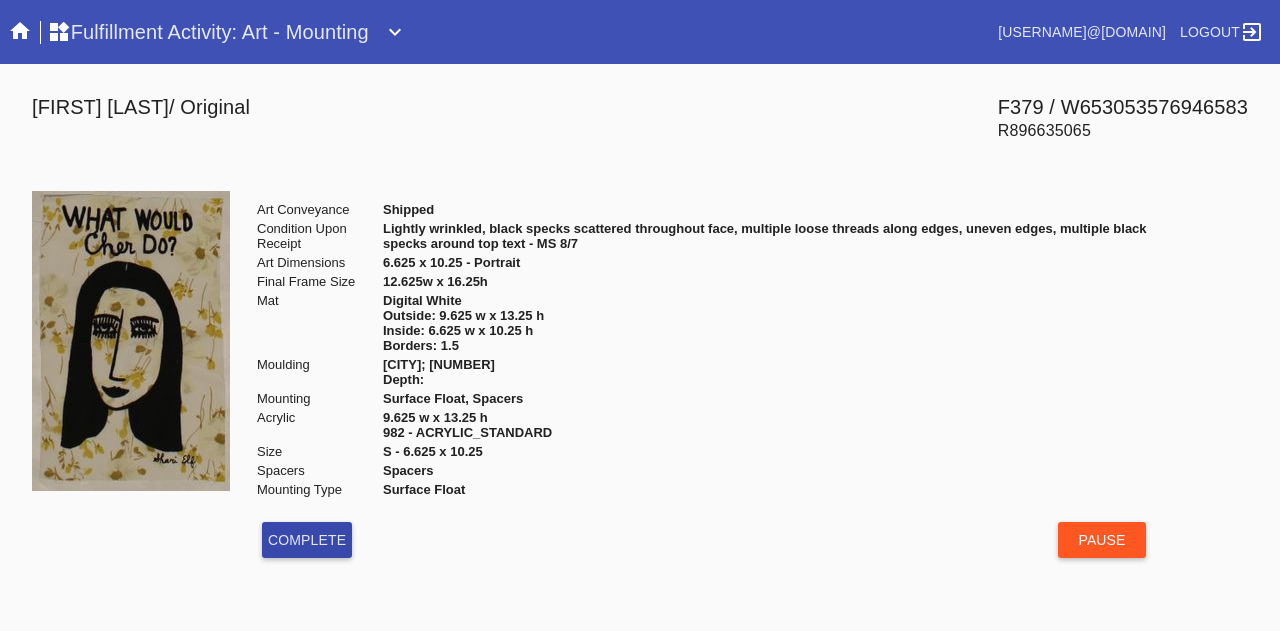 click on "Complete" at bounding box center [307, 540] 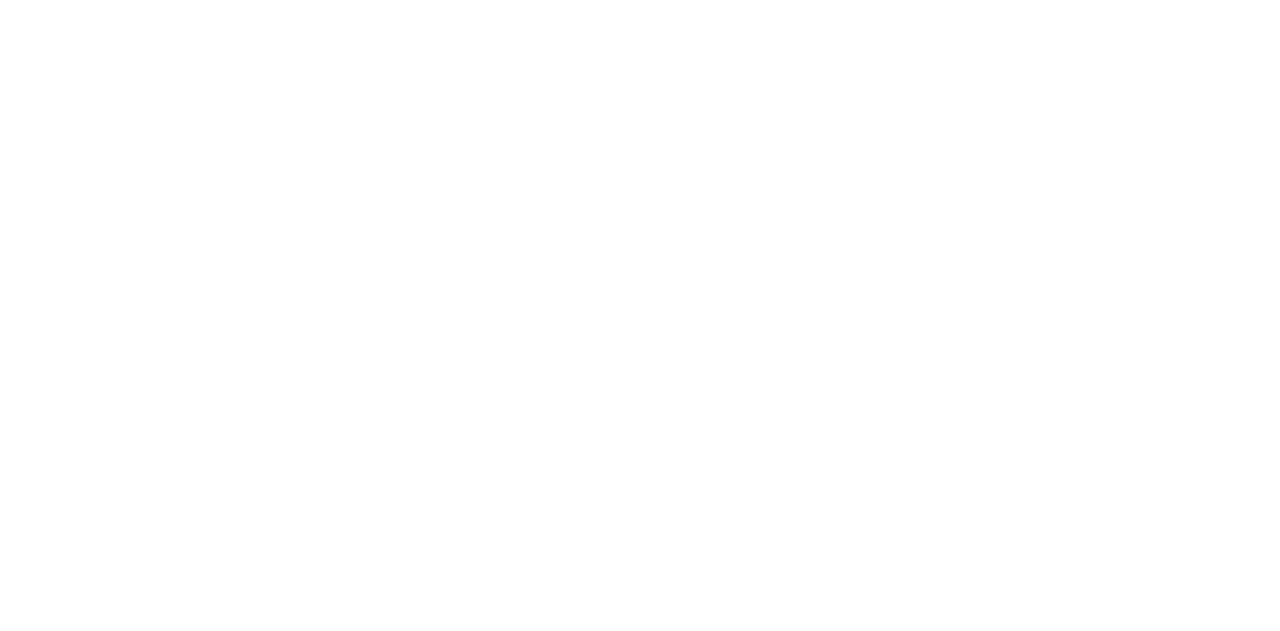 scroll, scrollTop: 0, scrollLeft: 0, axis: both 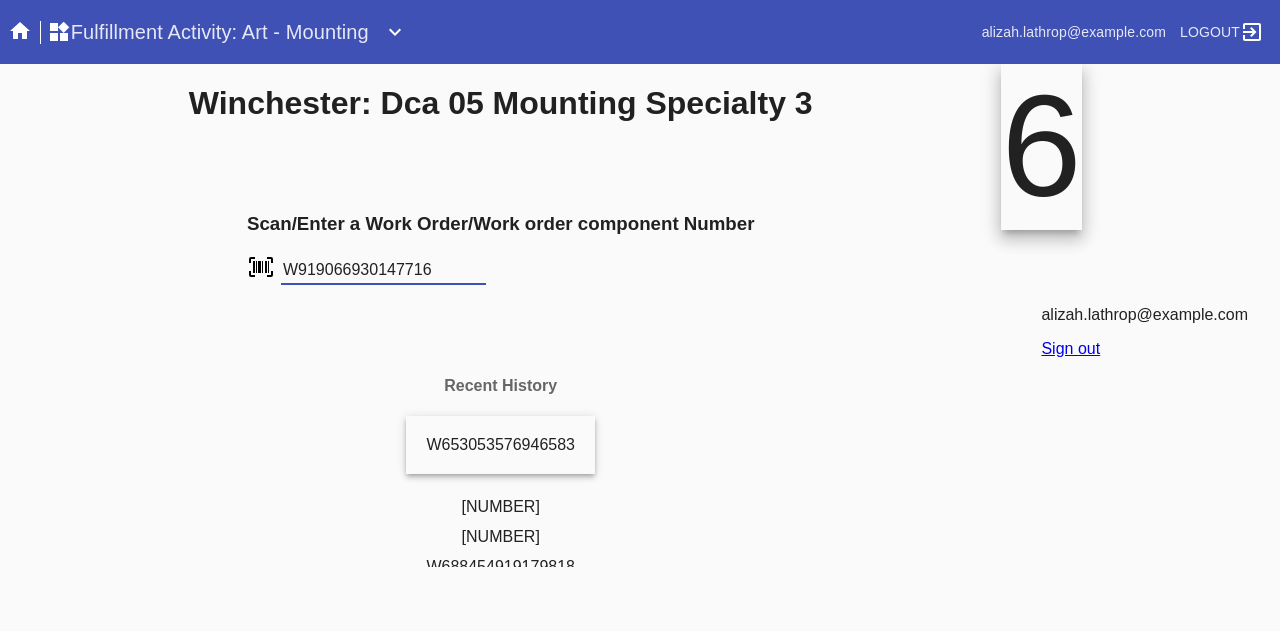 type on "W919066930147716" 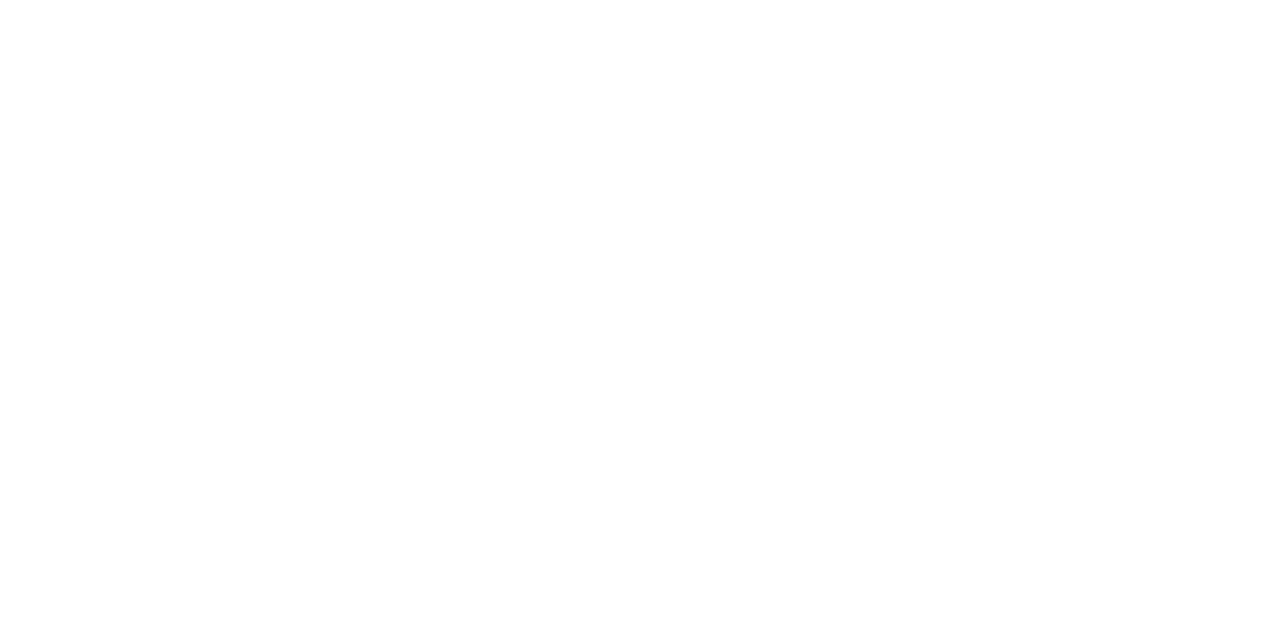 scroll, scrollTop: 0, scrollLeft: 0, axis: both 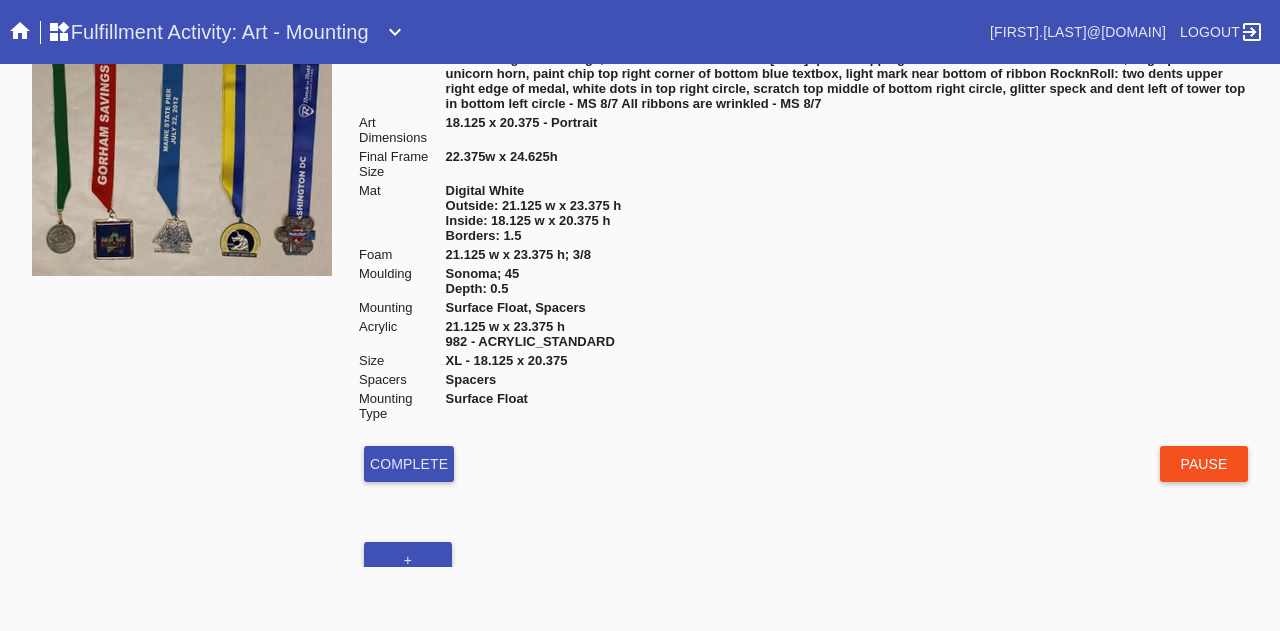 click on "Pause" at bounding box center (1204, 464) 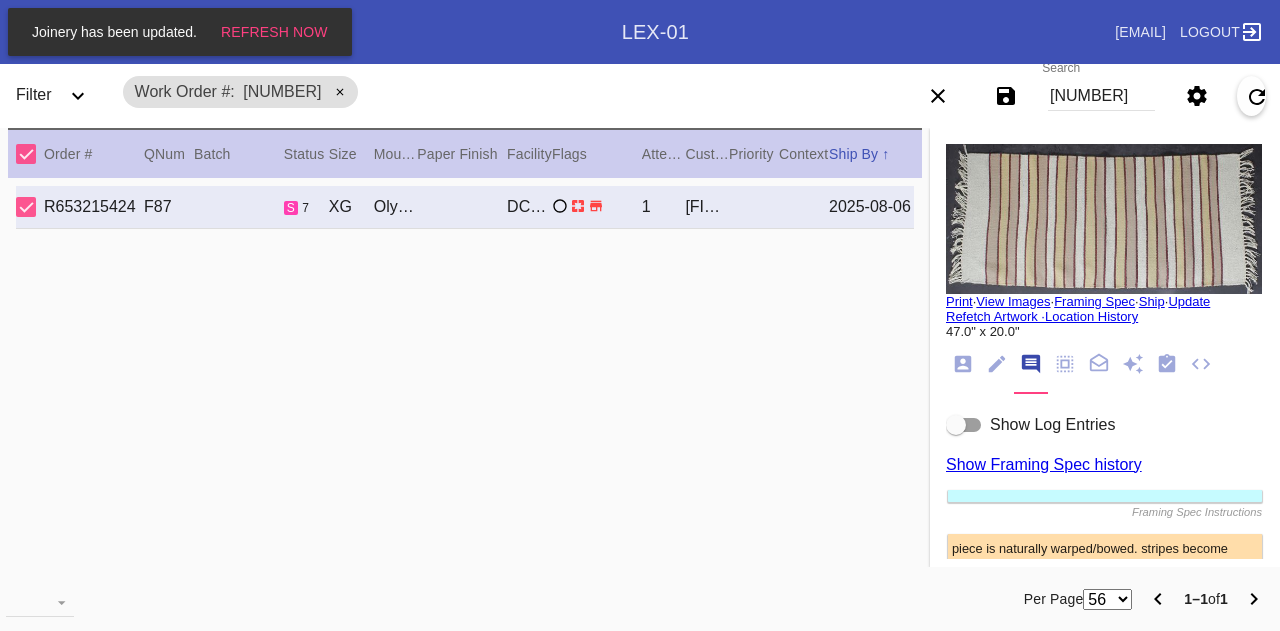 scroll, scrollTop: 0, scrollLeft: 0, axis: both 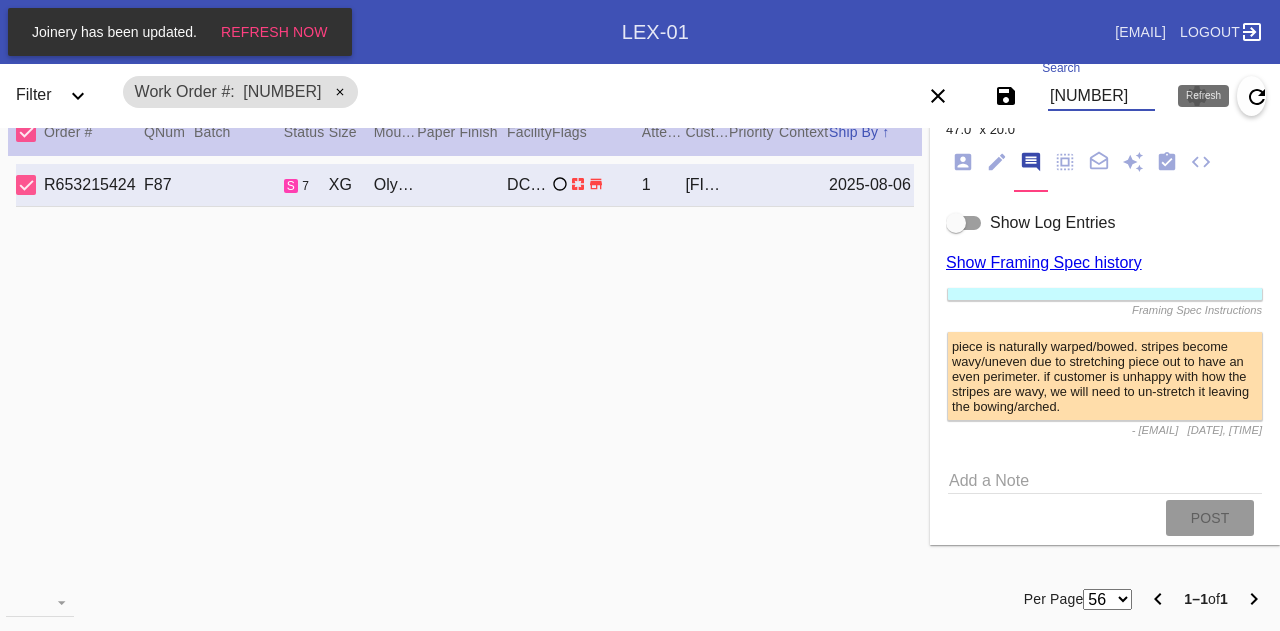 drag, startPoint x: 1050, startPoint y: 95, endPoint x: 1276, endPoint y: 101, distance: 226.07964 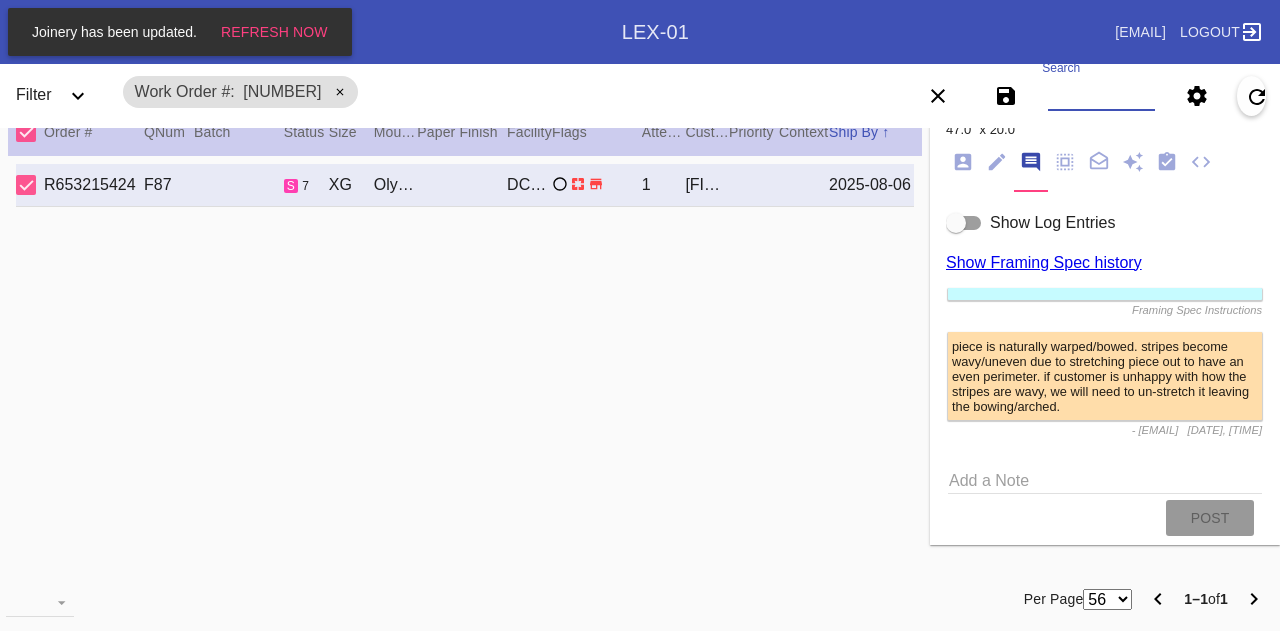 scroll, scrollTop: 0, scrollLeft: 0, axis: both 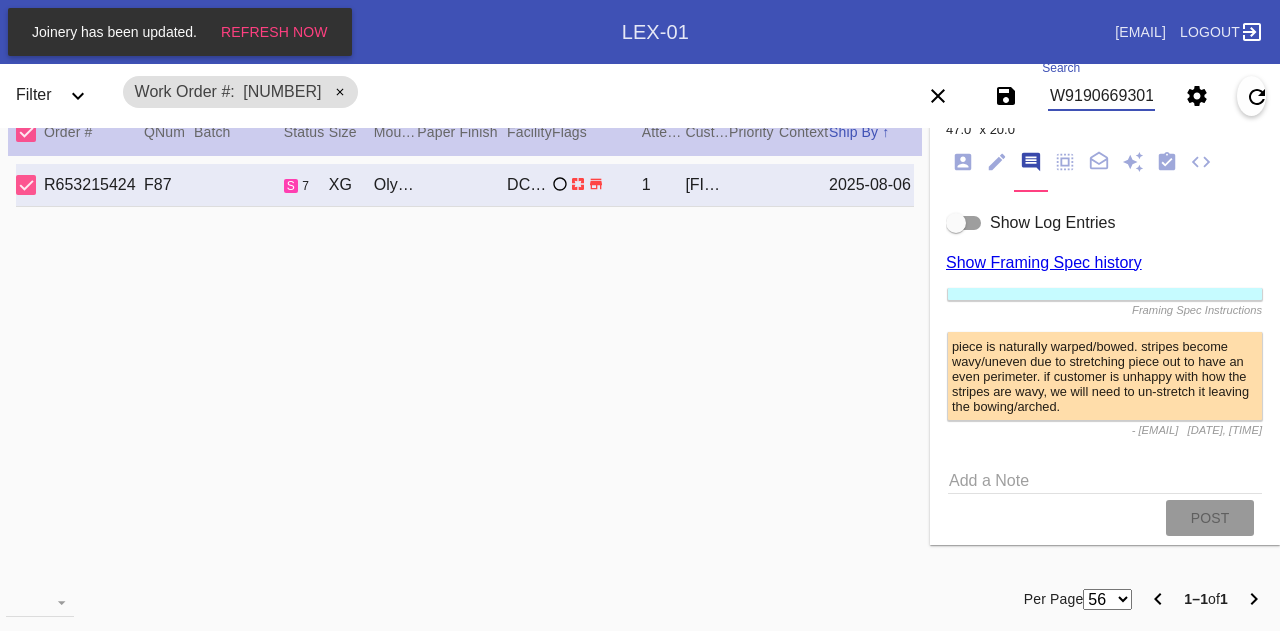 type on "W919066930147716" 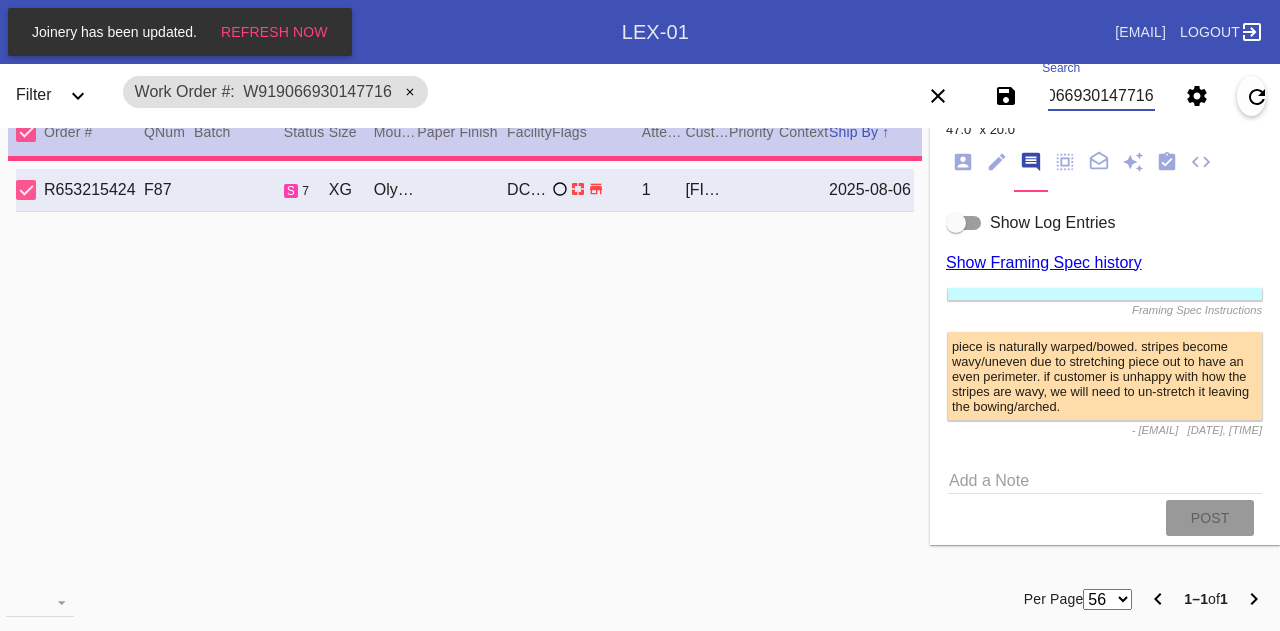 type on "1.5" 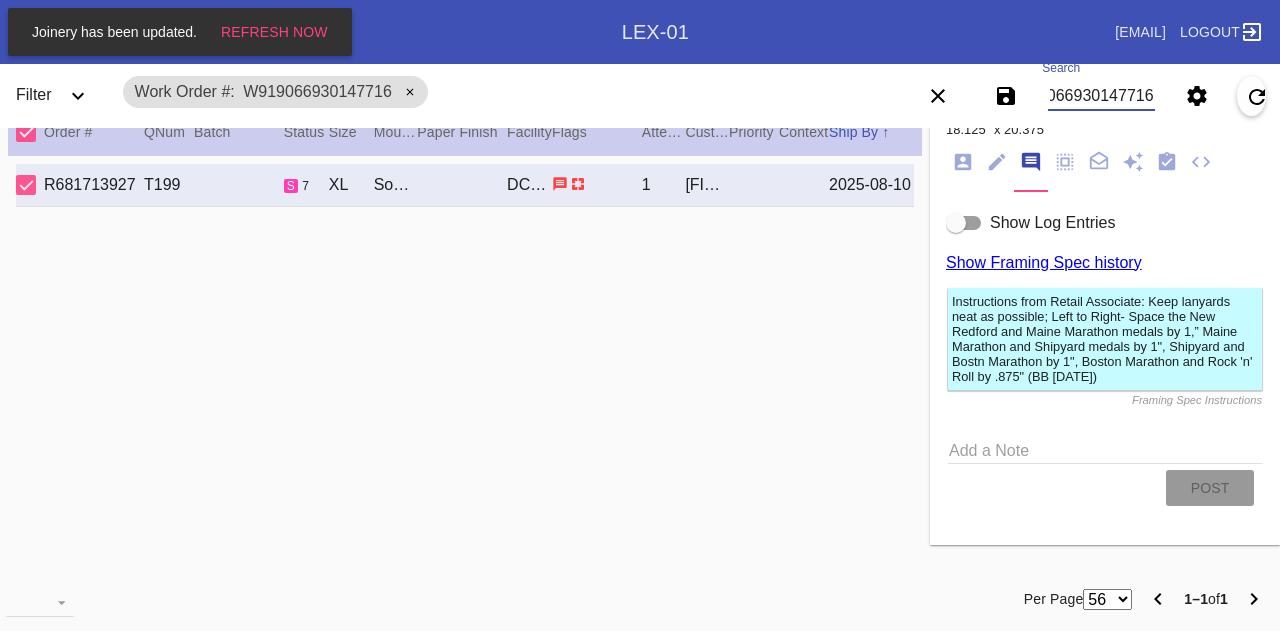 scroll, scrollTop: 0, scrollLeft: 0, axis: both 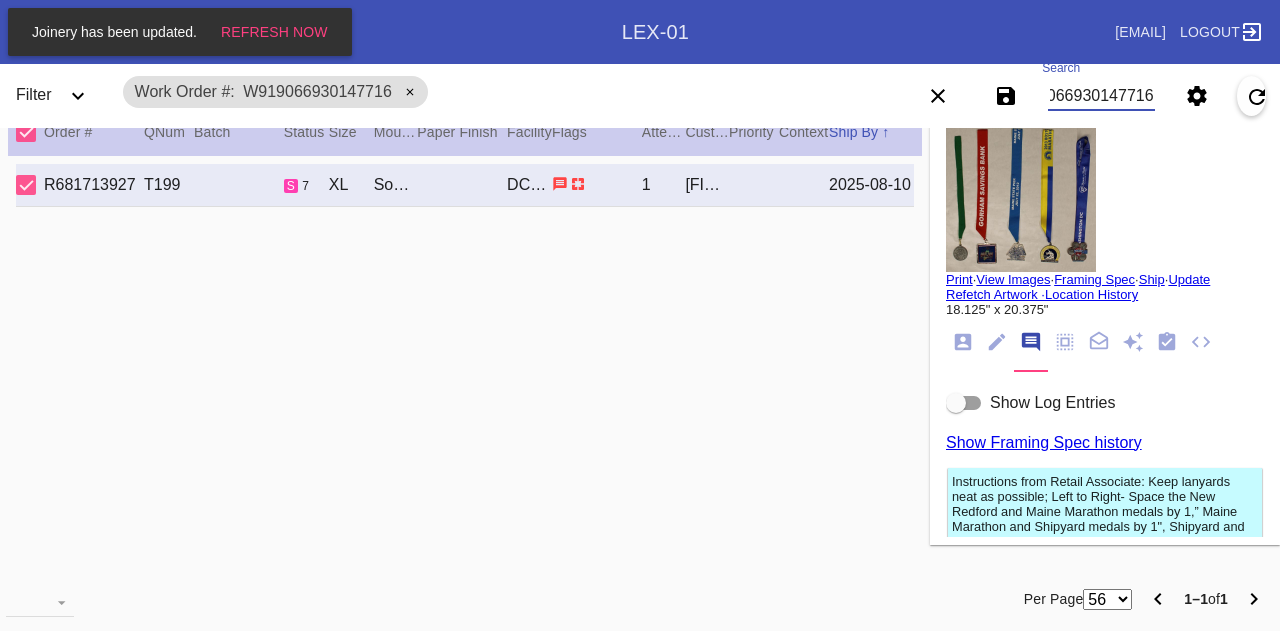 click on "View Images" at bounding box center (1013, 279) 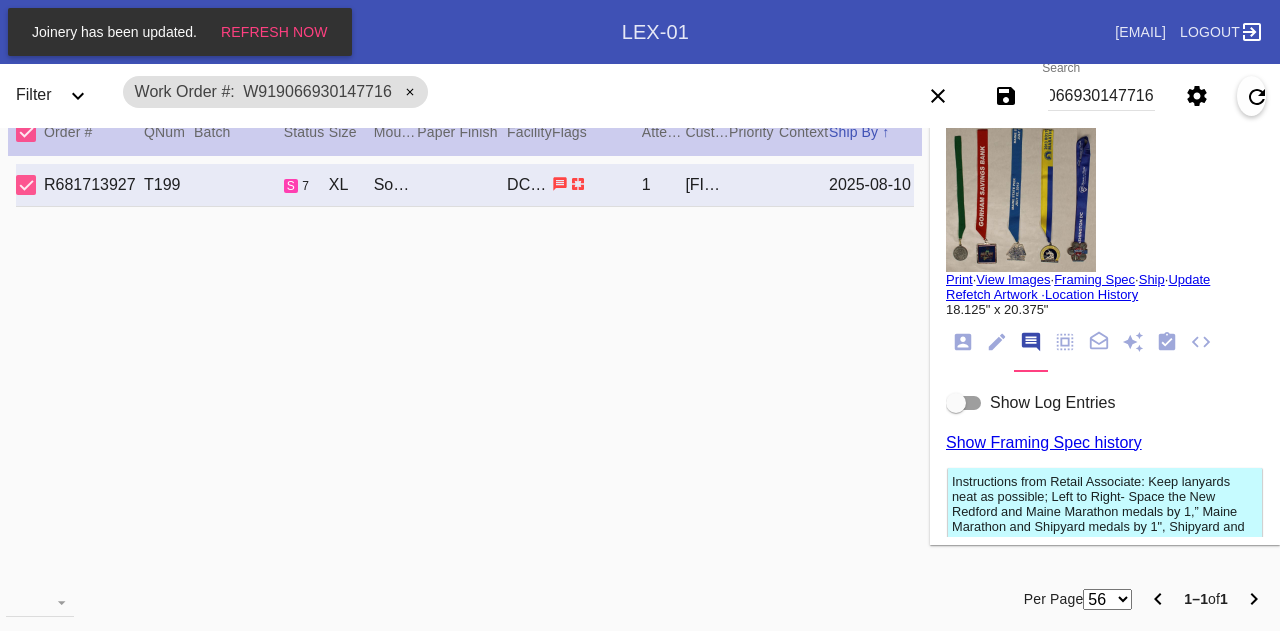 scroll, scrollTop: 0, scrollLeft: 0, axis: both 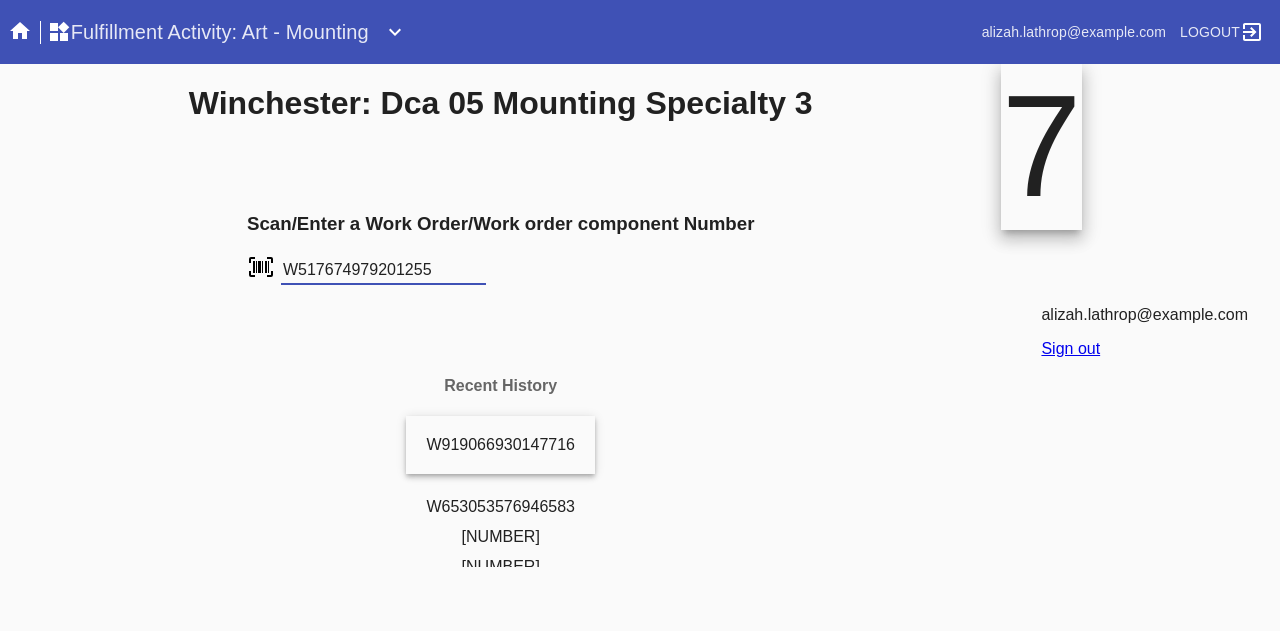type on "W517674979201255" 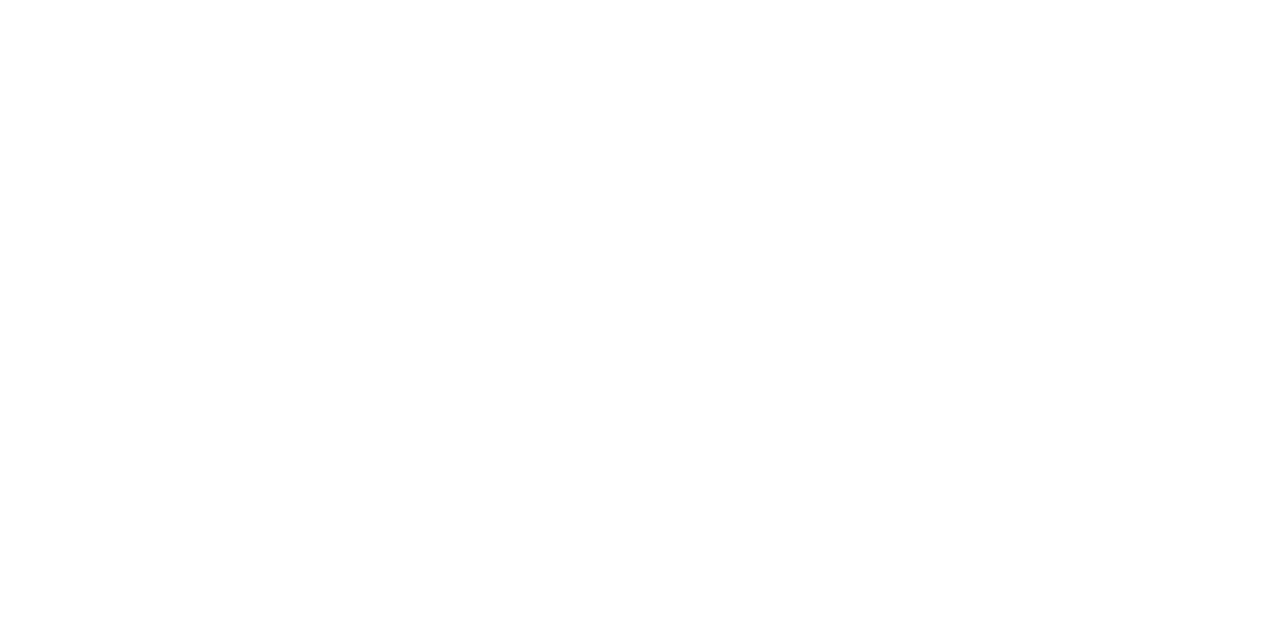 scroll, scrollTop: 0, scrollLeft: 0, axis: both 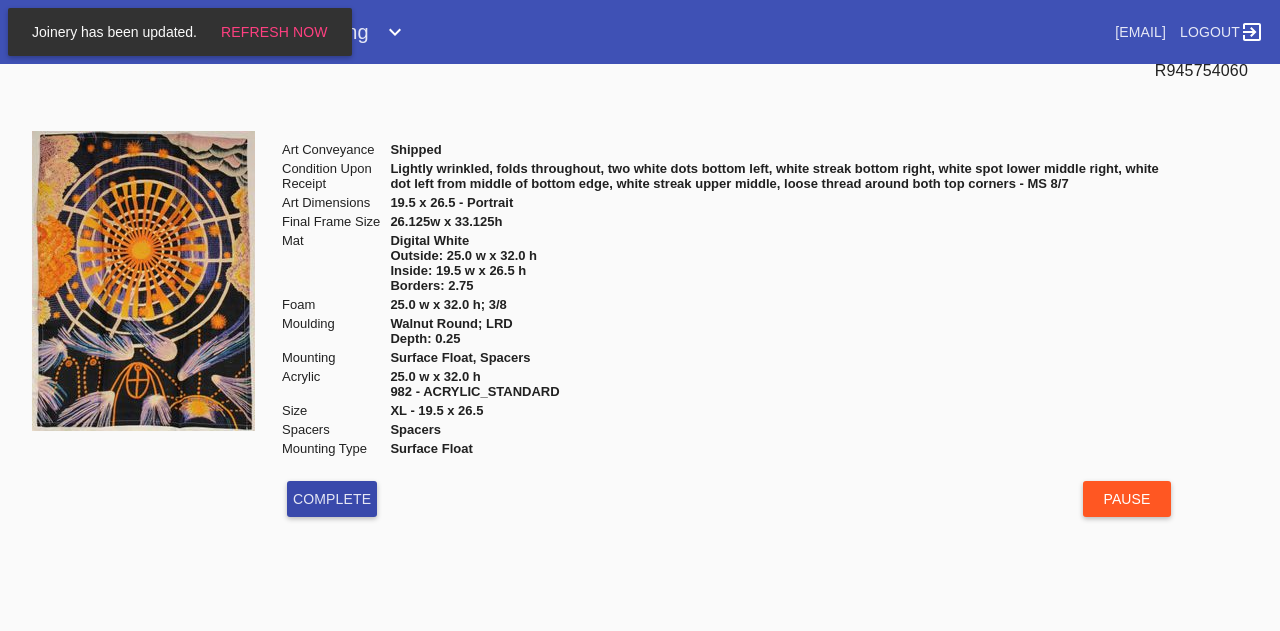 click on "Complete" at bounding box center [332, 499] 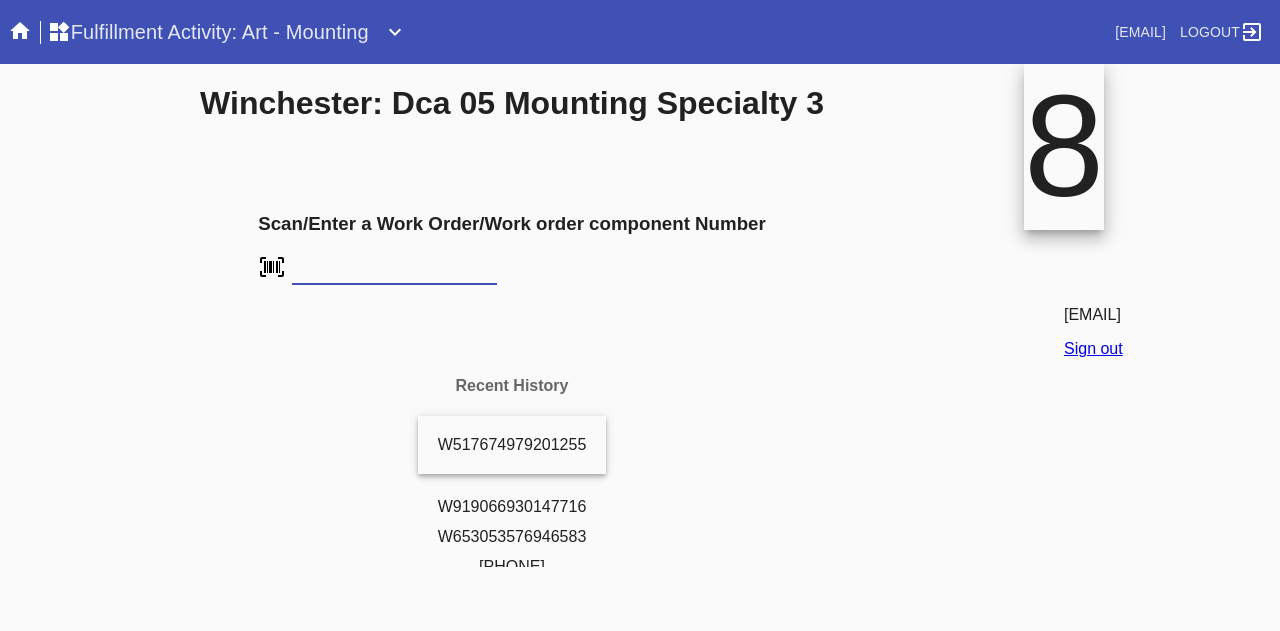 scroll, scrollTop: 0, scrollLeft: 0, axis: both 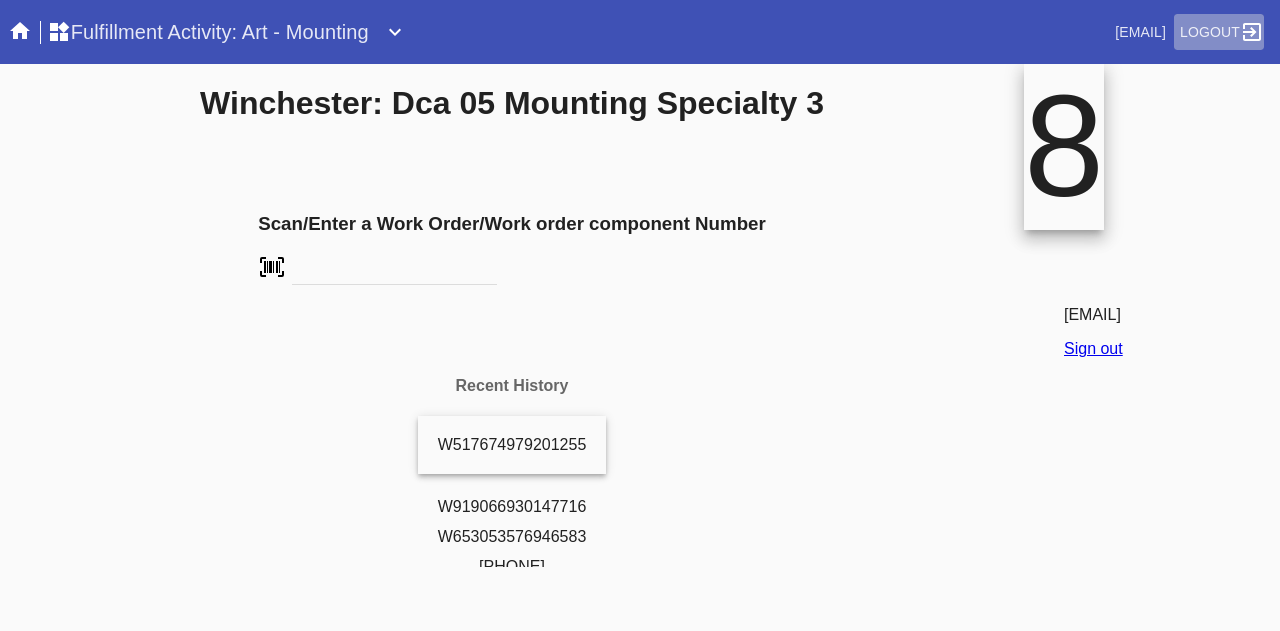click on "Logout" at bounding box center [1219, 32] 